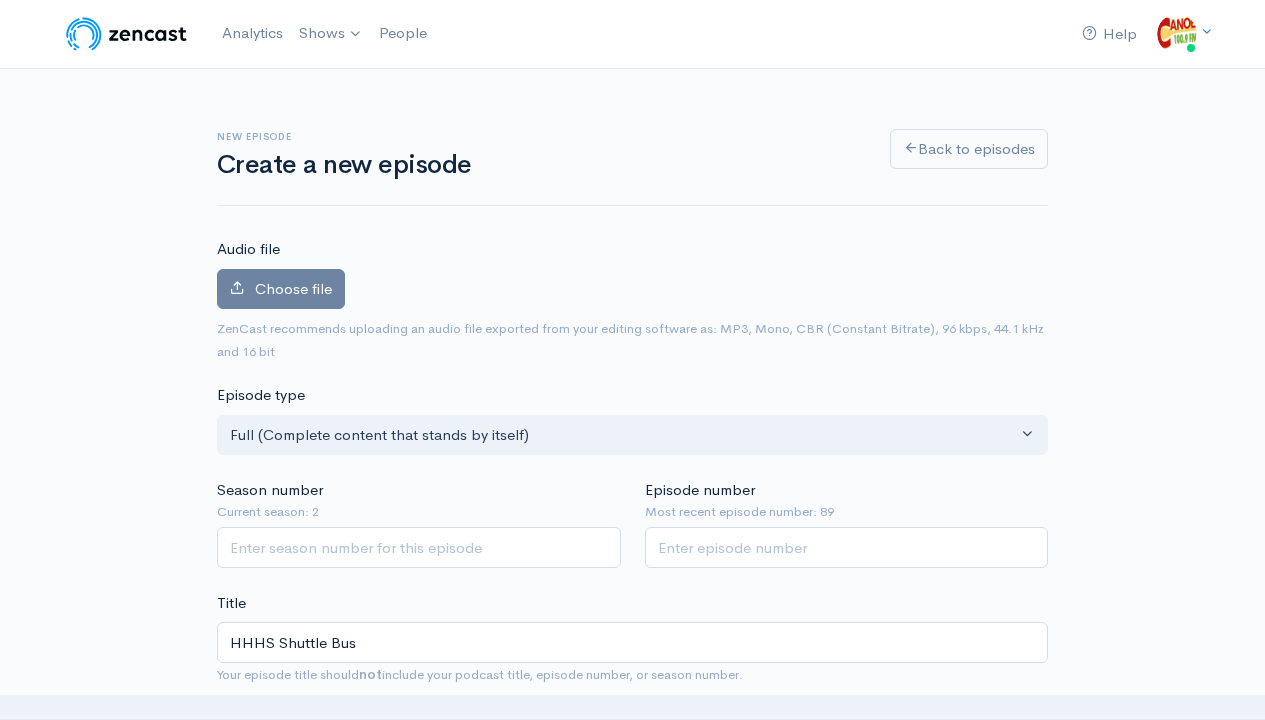 scroll, scrollTop: 797, scrollLeft: 0, axis: vertical 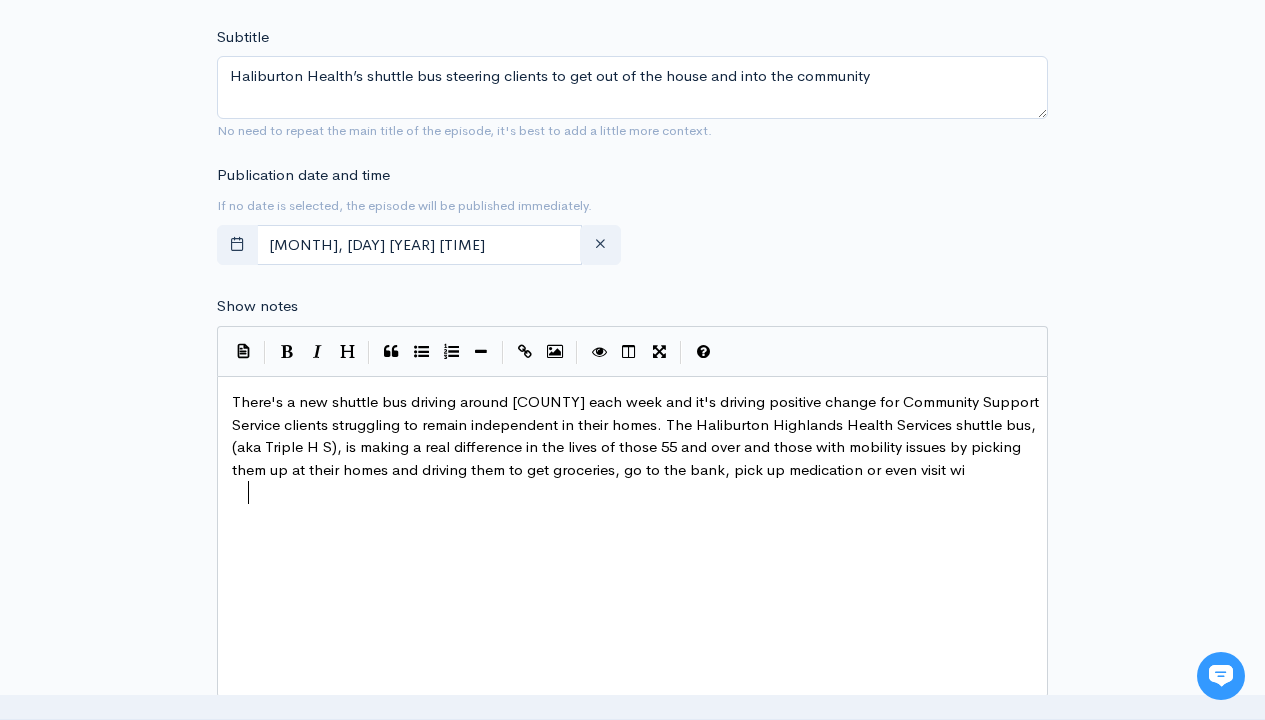 type on "There's a new shuttle bus driving around [COUNTY] each week and it's driving positive change for Community Support Service clients struggling to remain independent in their homes. The Haliburton Highlands Health Services shuttle bus, (aka Triple H S), is making a real difference in the lives of those 55 and over and those with mobility issues by picking them up at their homes and driving them to get groceries, go to the bank, pick up medication or even visit with friends in town." 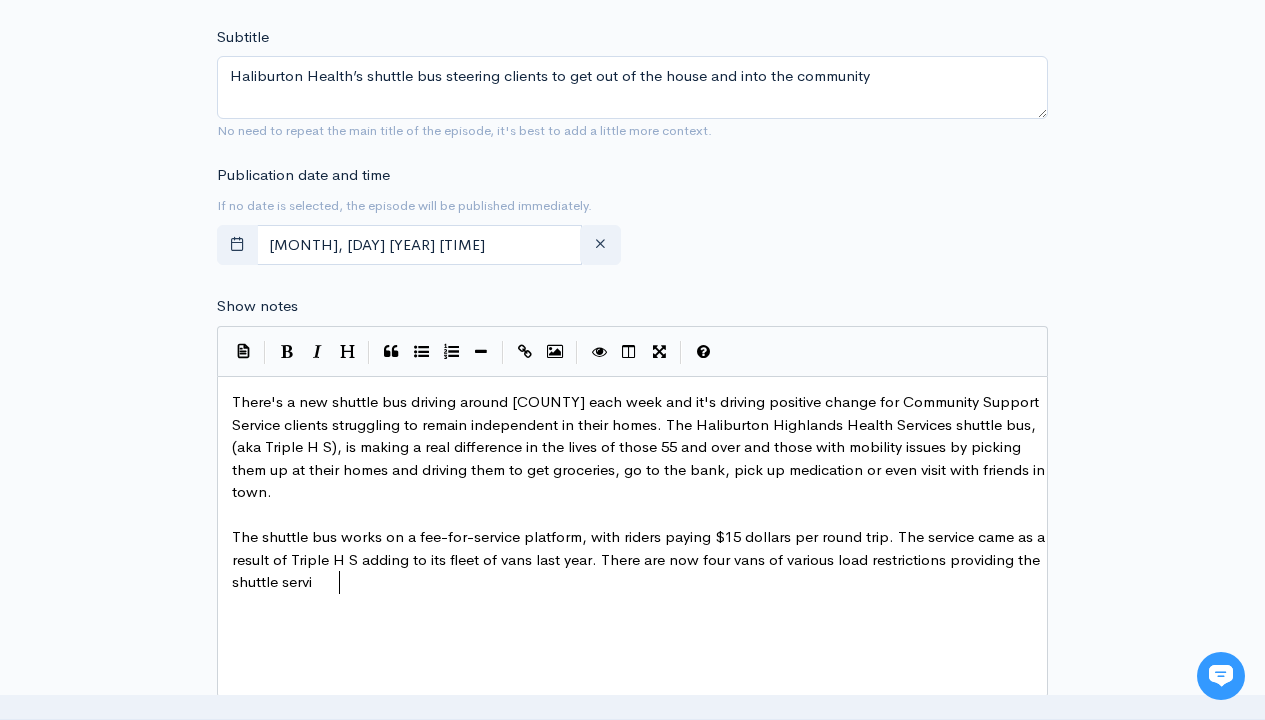 type on "The shuttle bus works on a fee-for-service platform, with riders paying $15 dollars per round trip. The service came as a result of Triple H S adding to its fleet of vans last year. There are now four vans of various load restrictions providing the shuttle service" 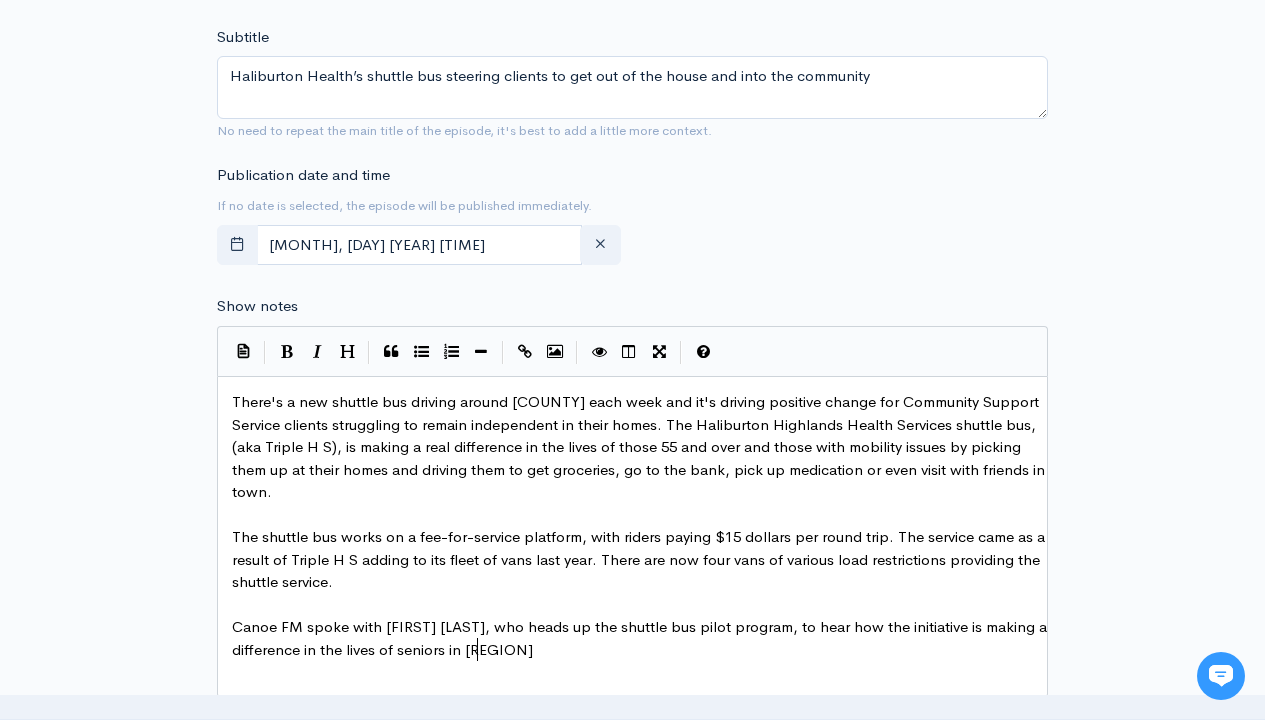 type on "Canoe FM spoke with [FIRST] [LAST], who heads up the shuttle bus pilot program, to hear how the initiative is making a difference in the lives of seniors in our region." 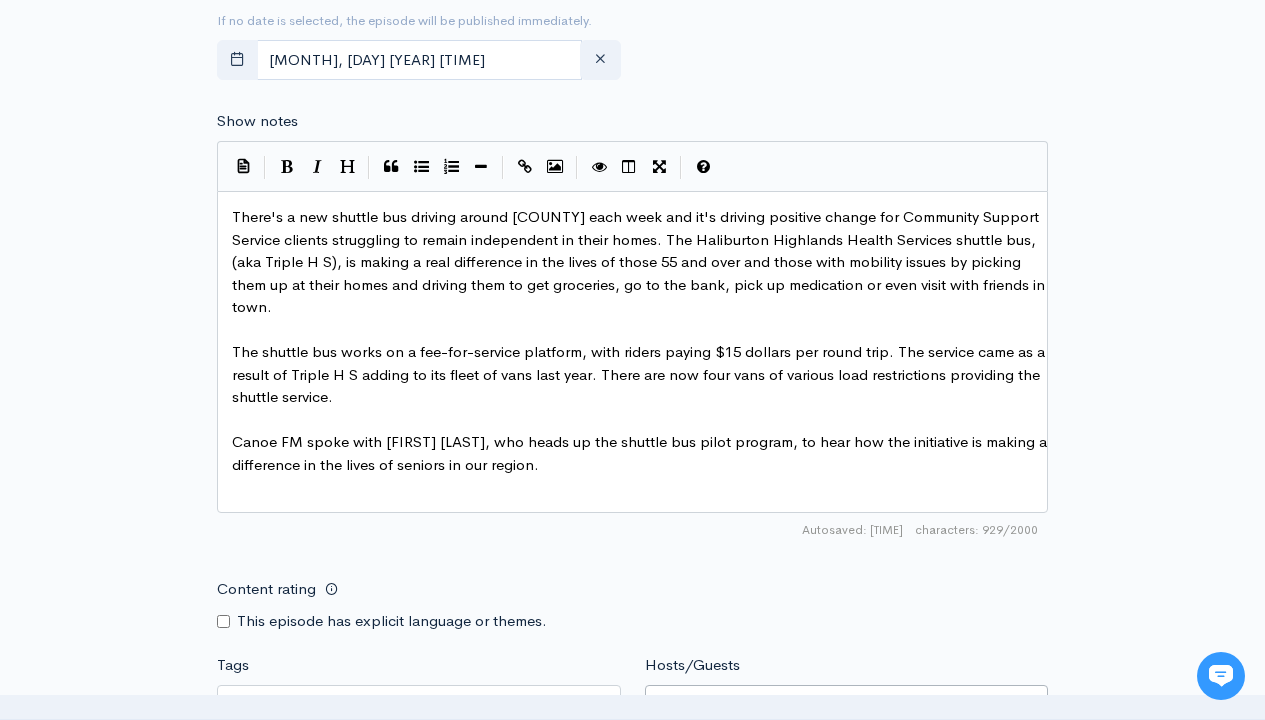 type 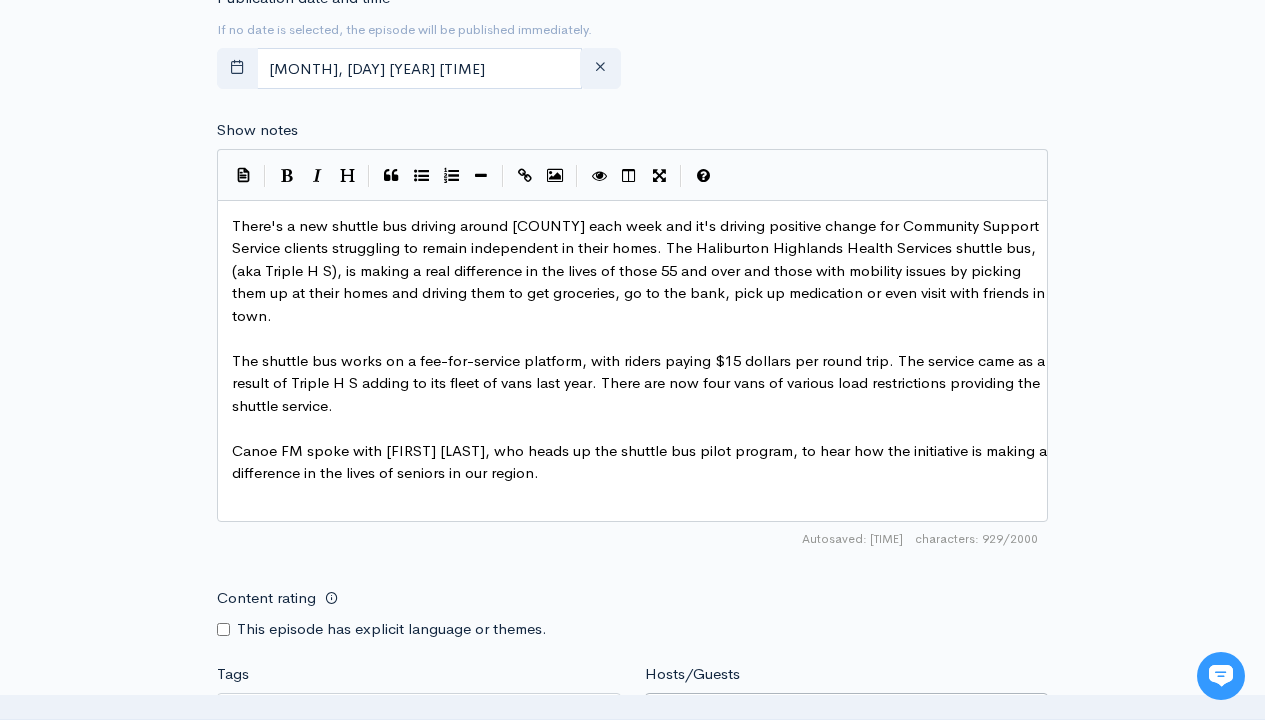 click on "Tags" at bounding box center (320, 711) 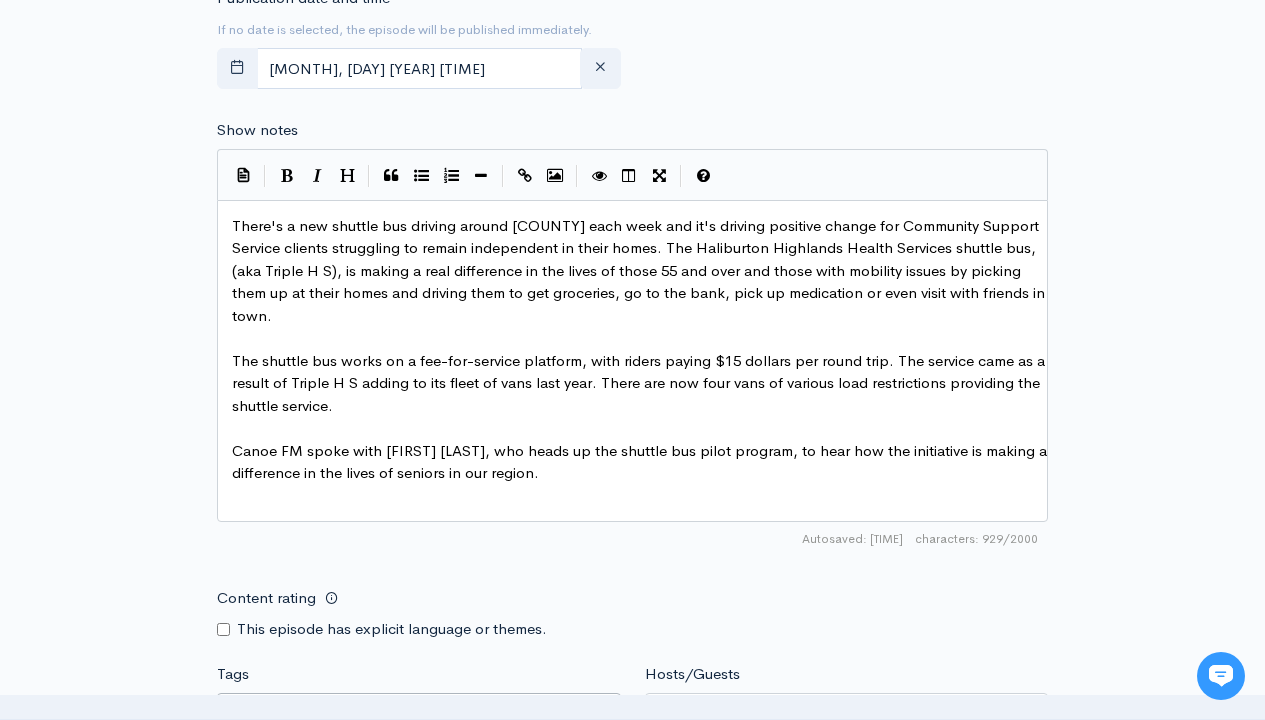 scroll, scrollTop: 1438, scrollLeft: 0, axis: vertical 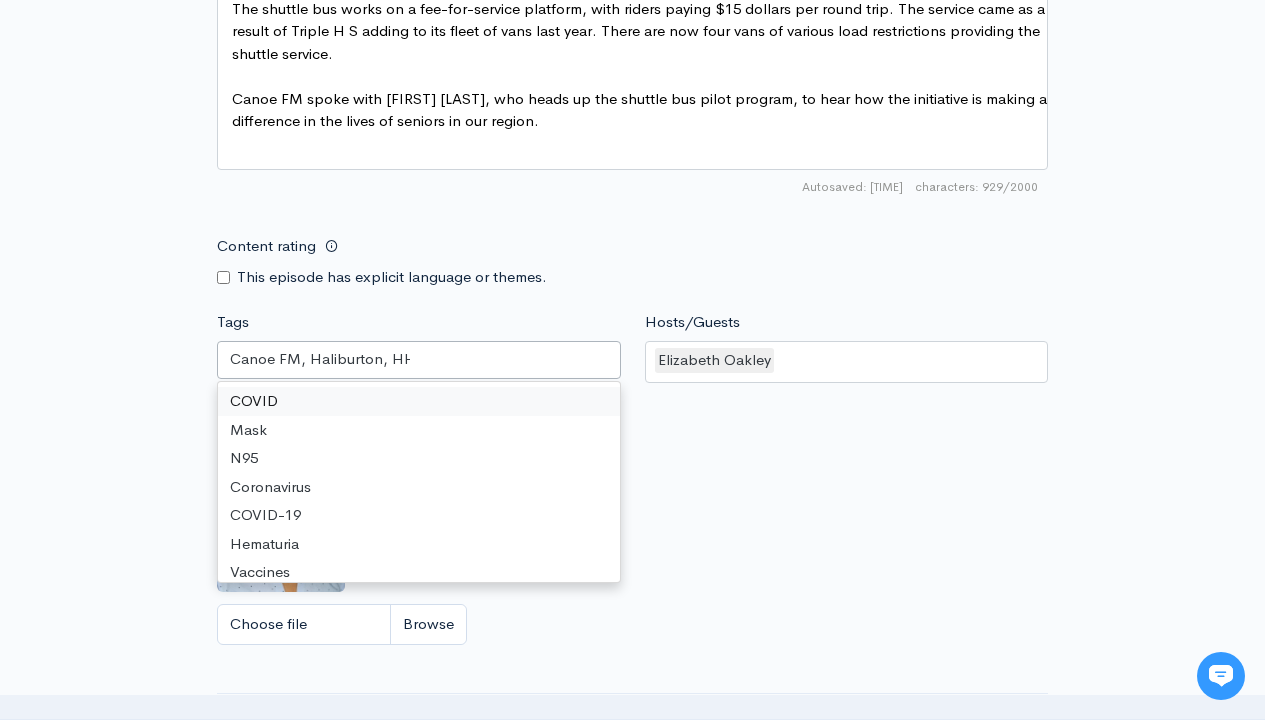 type on "Canoe FM, Haliburton, HHHS, Shuttle Service, Driving" 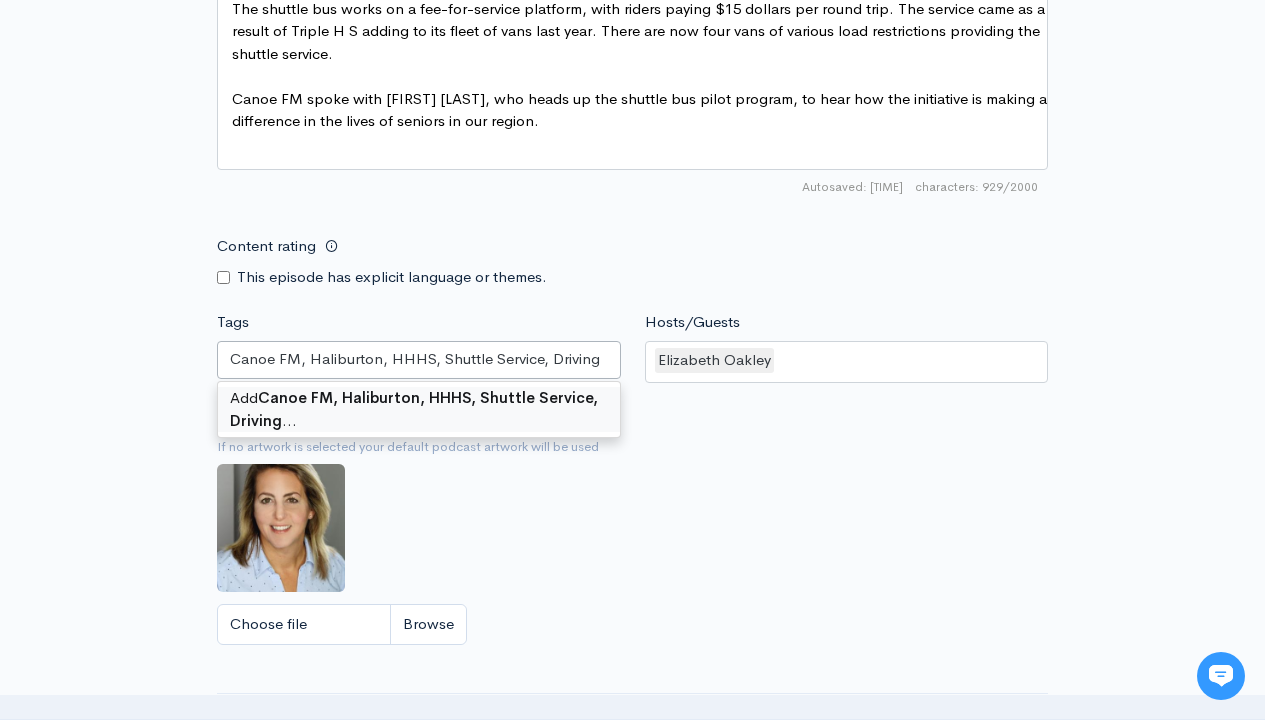 scroll, scrollTop: 0, scrollLeft: 0, axis: both 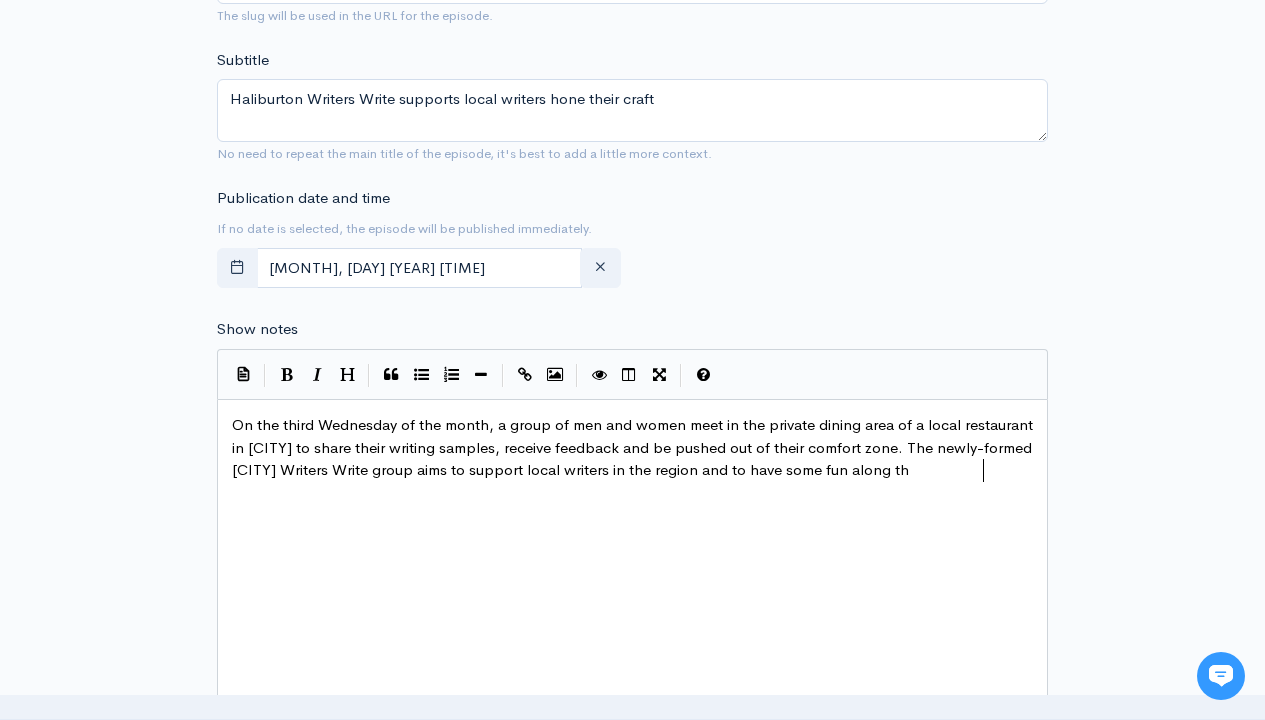 type on "On the third Wednesday of the month, a group of men and women meet in the private dining area of a local restaurant in Haliburton to share their writing samples, receive feedback and be pushed out of their comfort zone. The newly-formed Haliburton Writers Write group aims to support local writers in the region and to have some fun along the way." 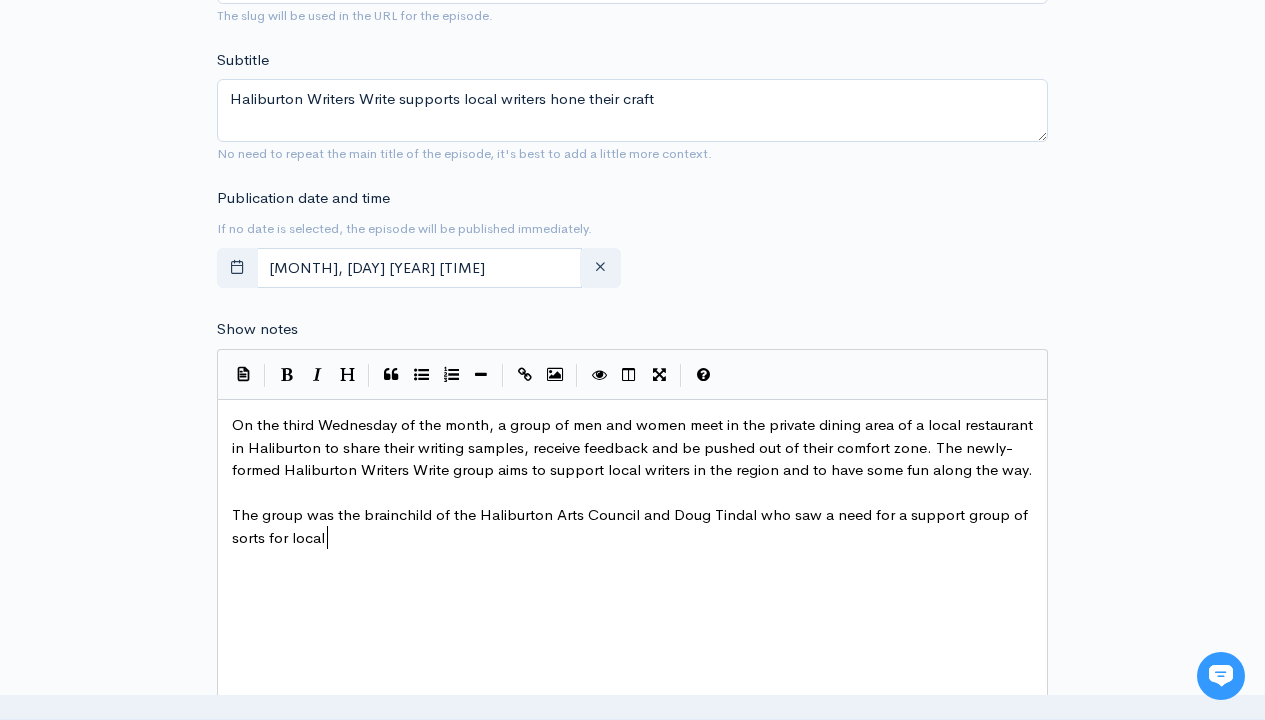 scroll, scrollTop: 7, scrollLeft: 115, axis: both 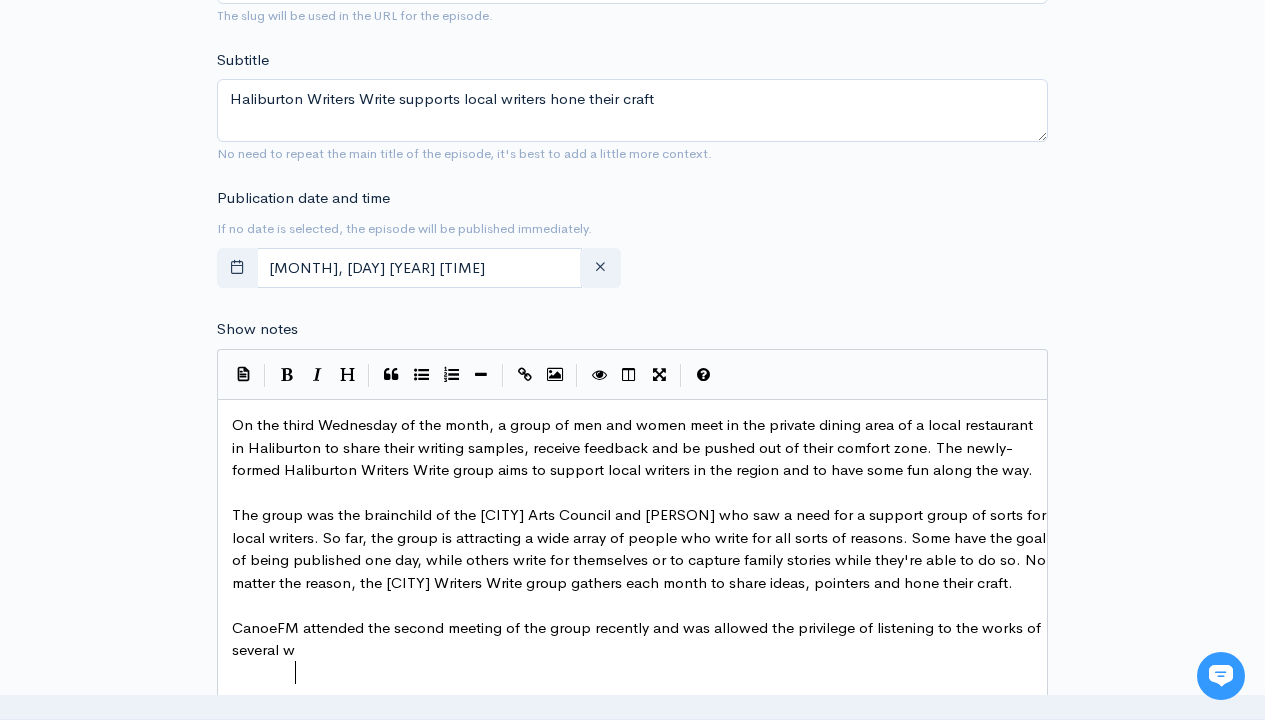 type on "CanoeFM attended the second meeting of the group recently and was allowed the privilege of listening to the works of several writers there." 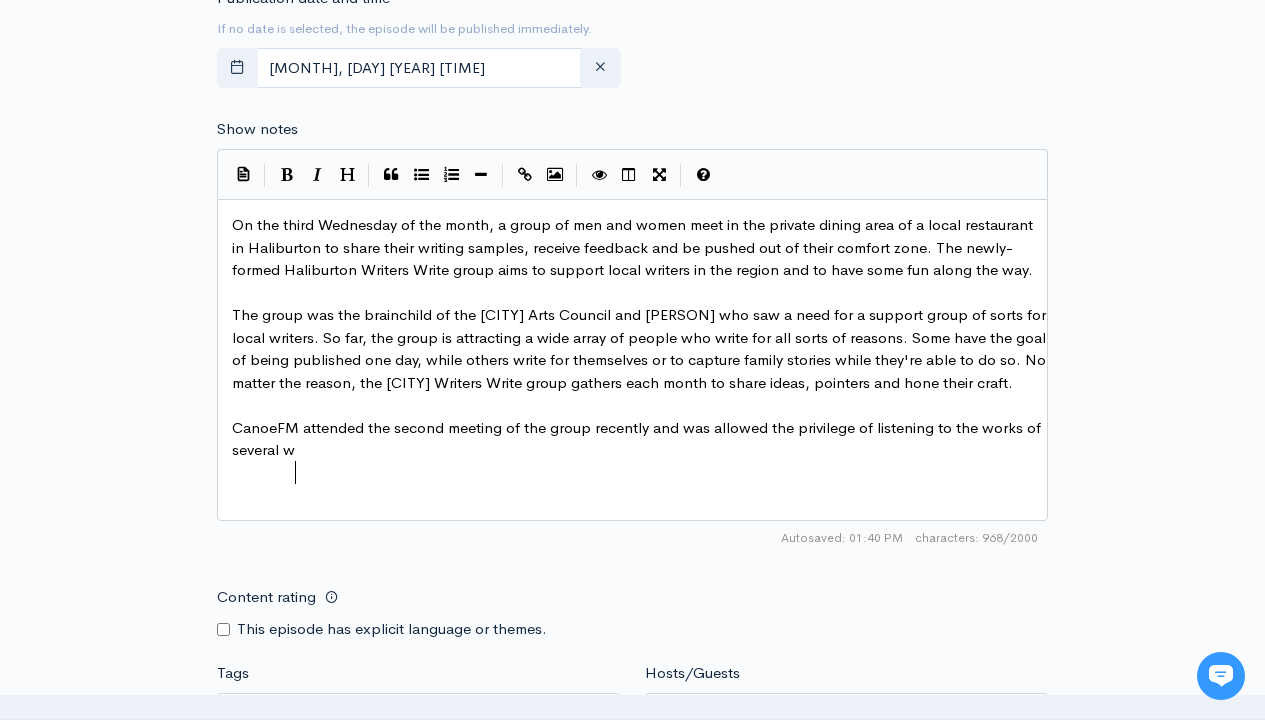 type 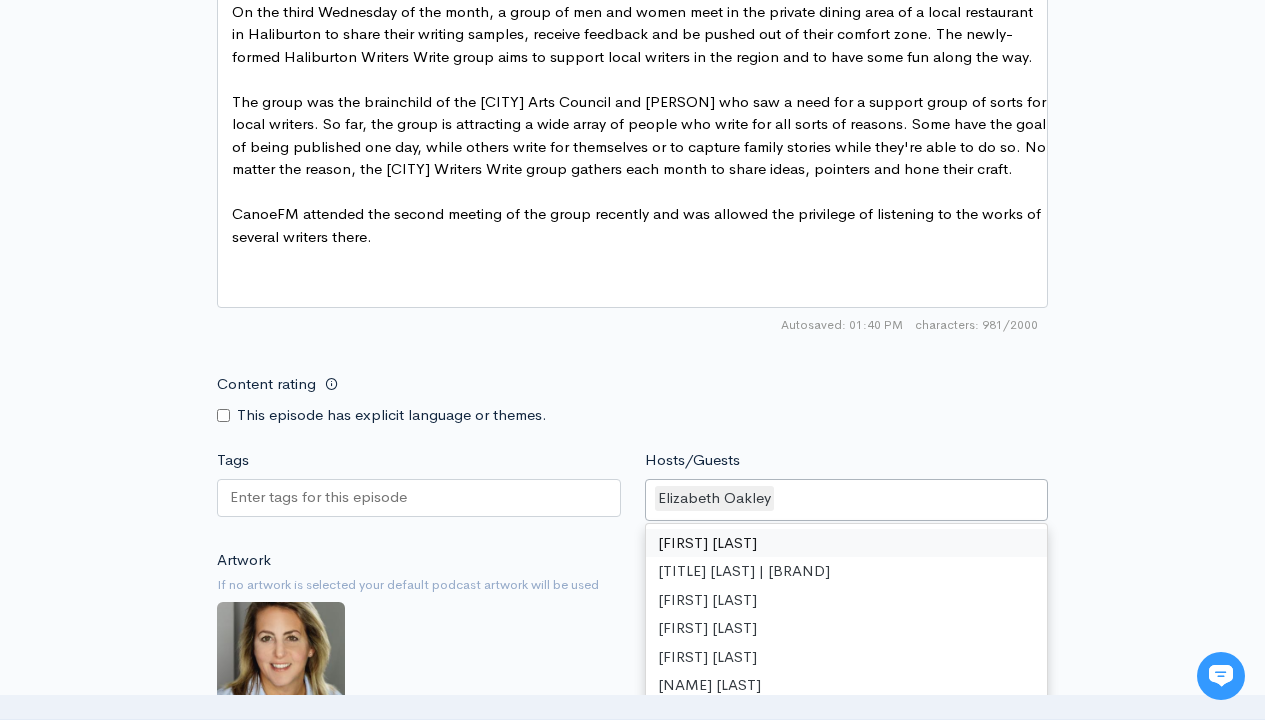 click on "Tags" at bounding box center (320, 497) 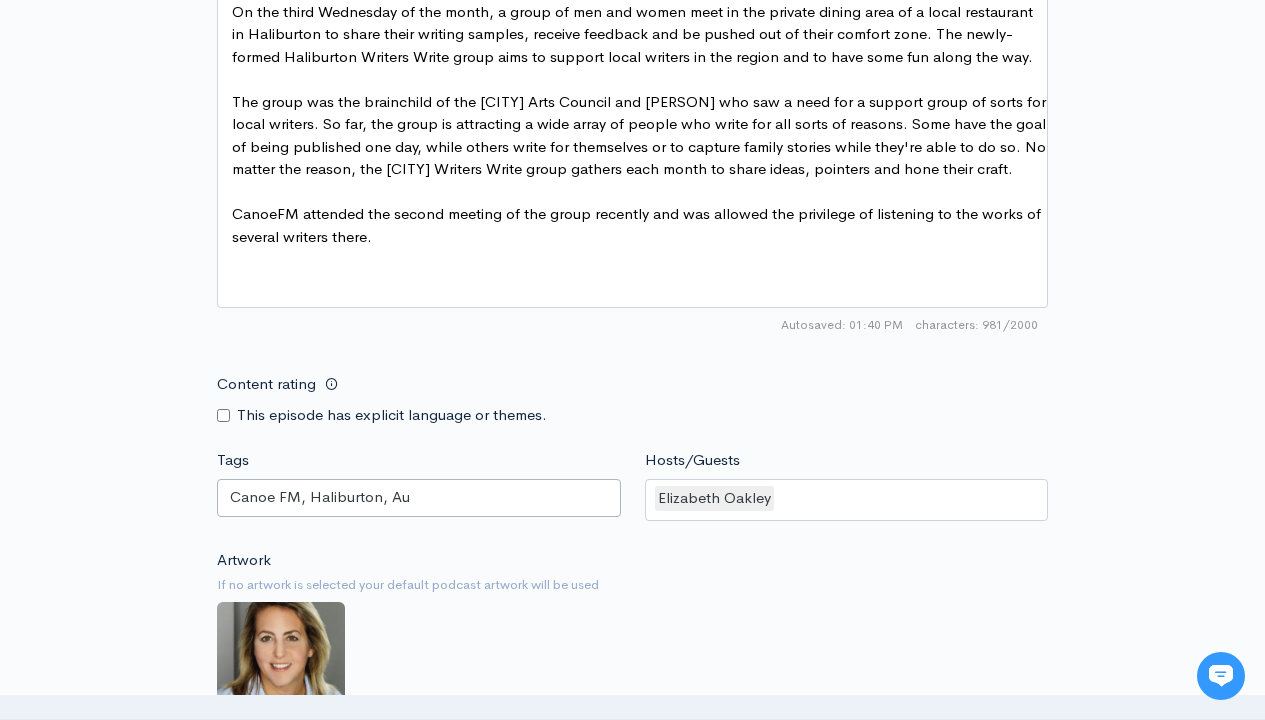 type on "Canoe FM, Haliburton, Authors, Writers, Story Circle" 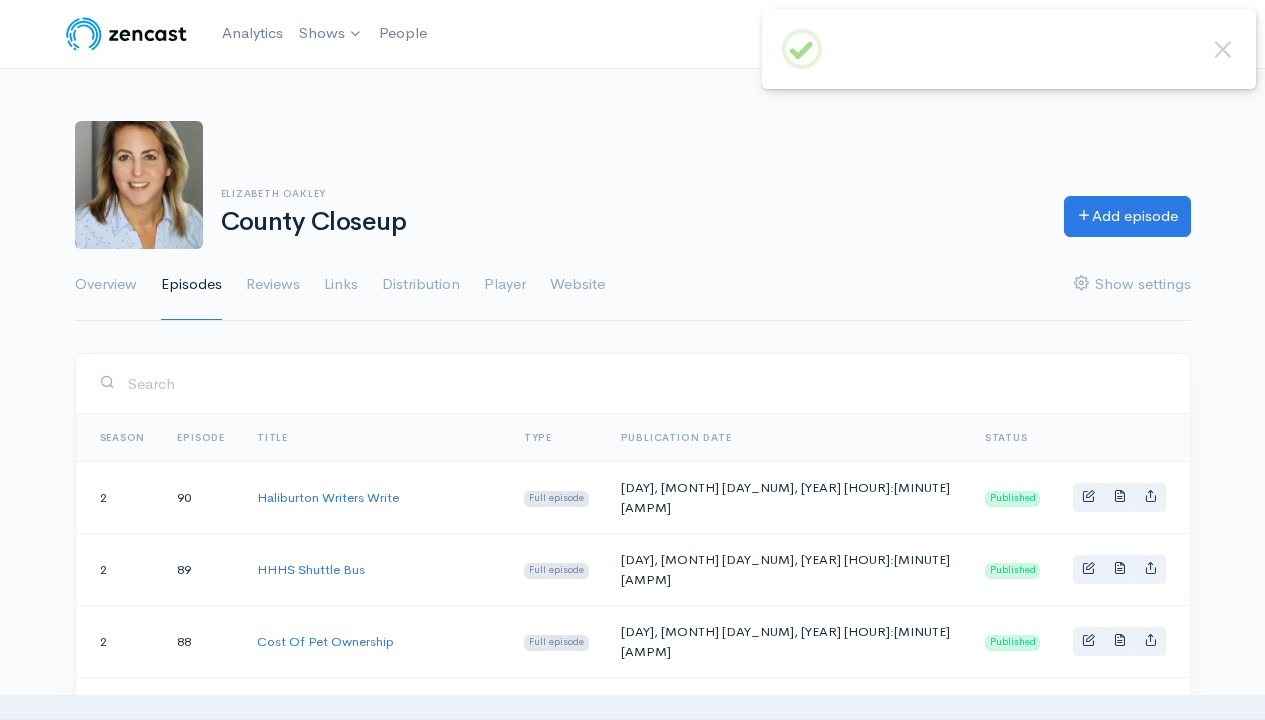 scroll, scrollTop: 0, scrollLeft: 0, axis: both 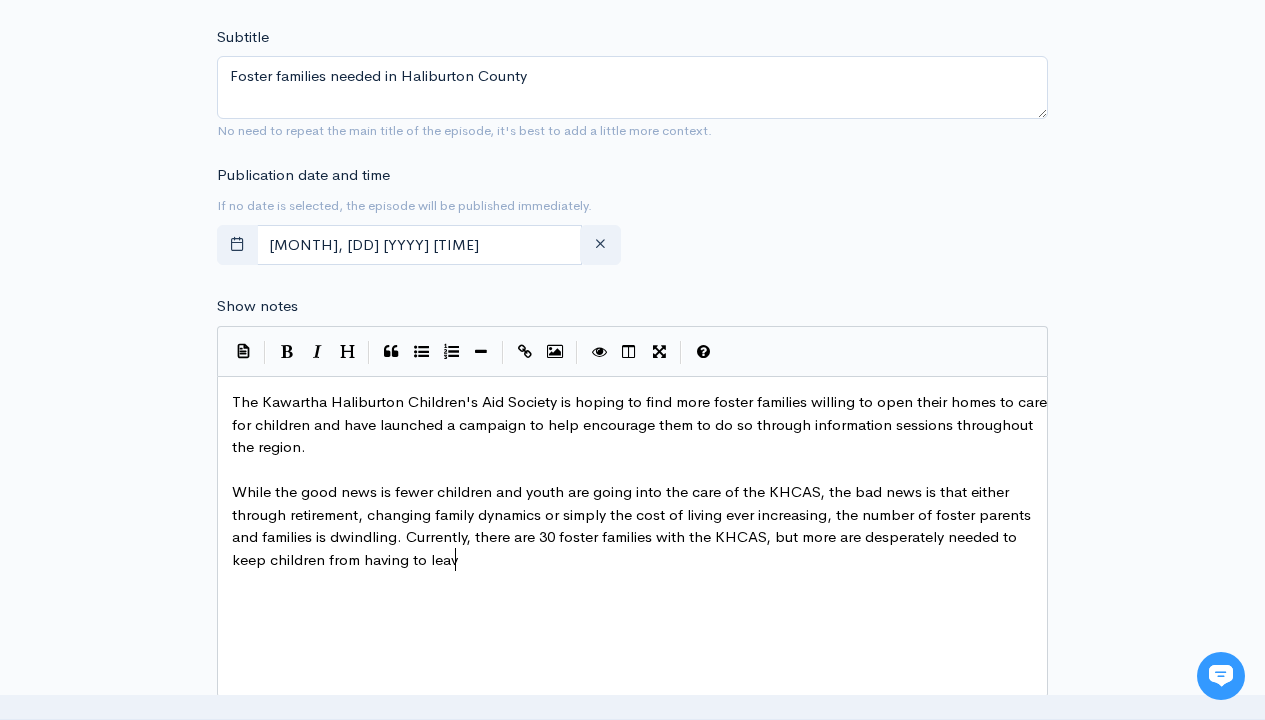 type on "While the good news is fewer children and youth are going into the care of the KHCAS, the bad news is that either through retirement, changing family dynamics or simply the cost of living ever increasing, the number of foster parents and families is dwindling. Currently, there are 30 foster families with the KHCAS, but more are desperately needed to keep children from having to leave the communities they live in" 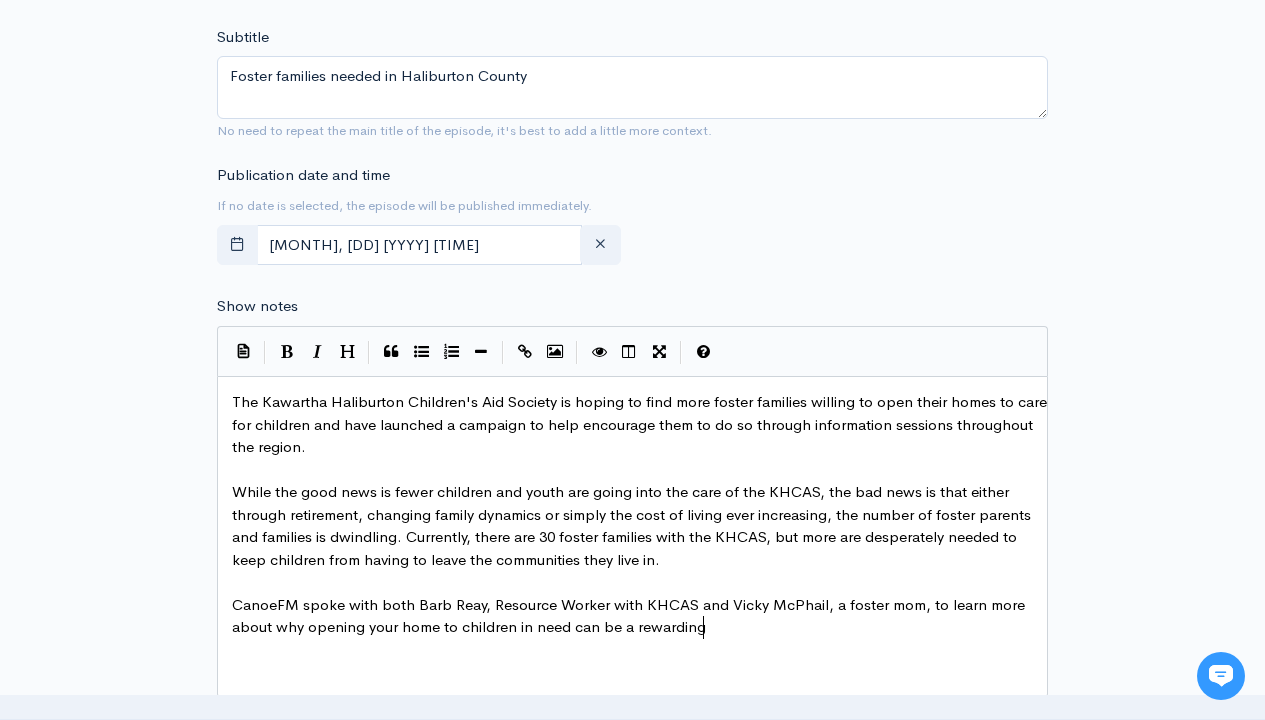 type on "CanoeFM spoke with both Barb Reay, Resource Worker with KHCAS and Vicky McPhail, a foster mom, to learn more about why opening your home to children in need can be a rewarding experience." 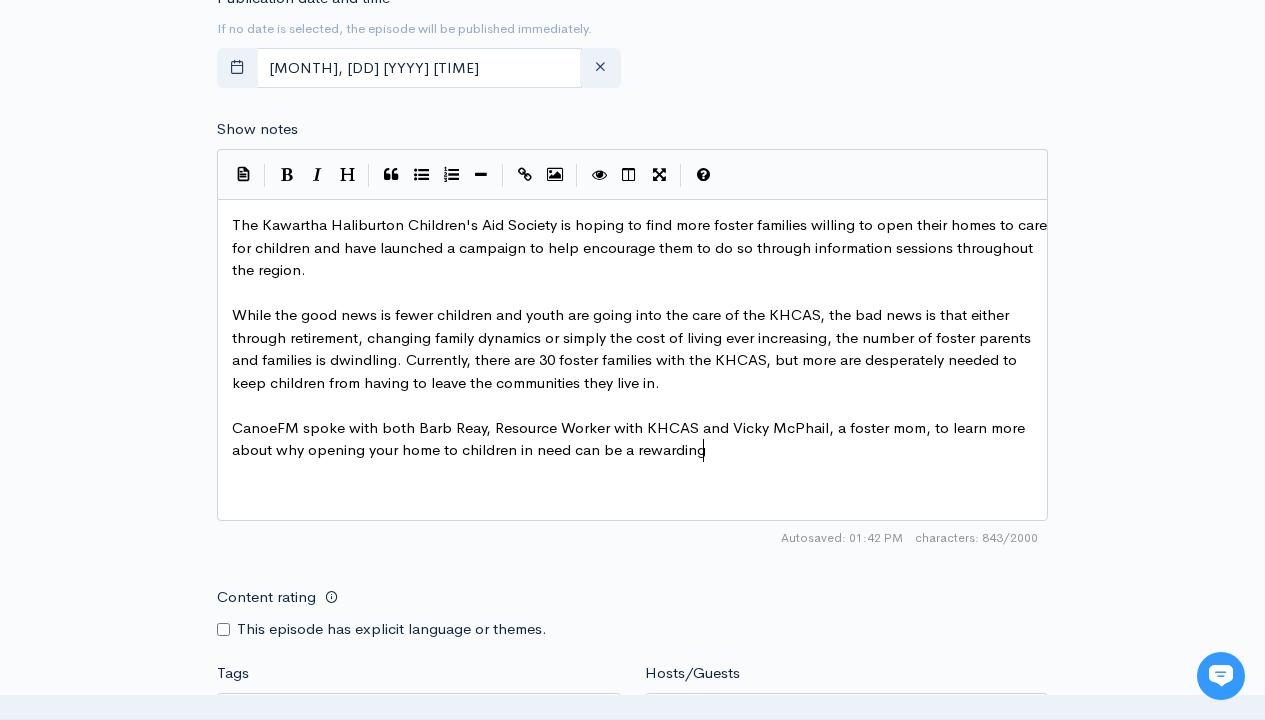 type on "Elizabeth Oakley" 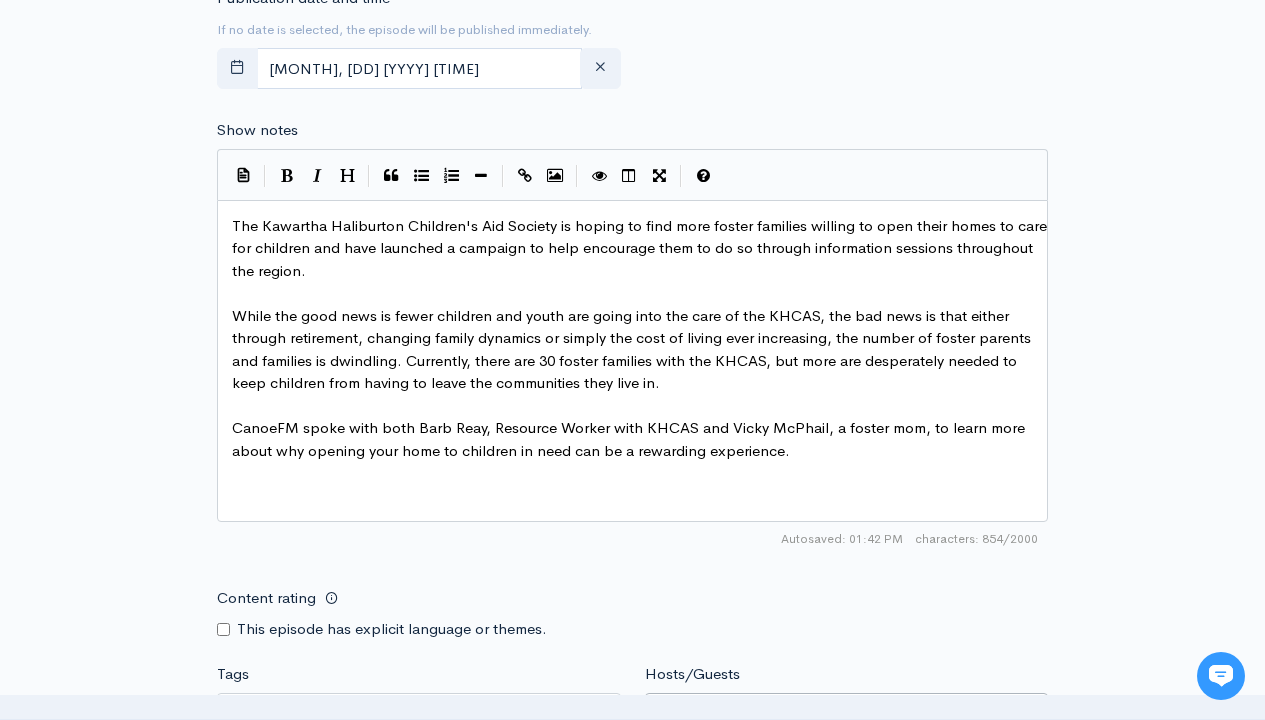 click on "Tags" at bounding box center (320, 711) 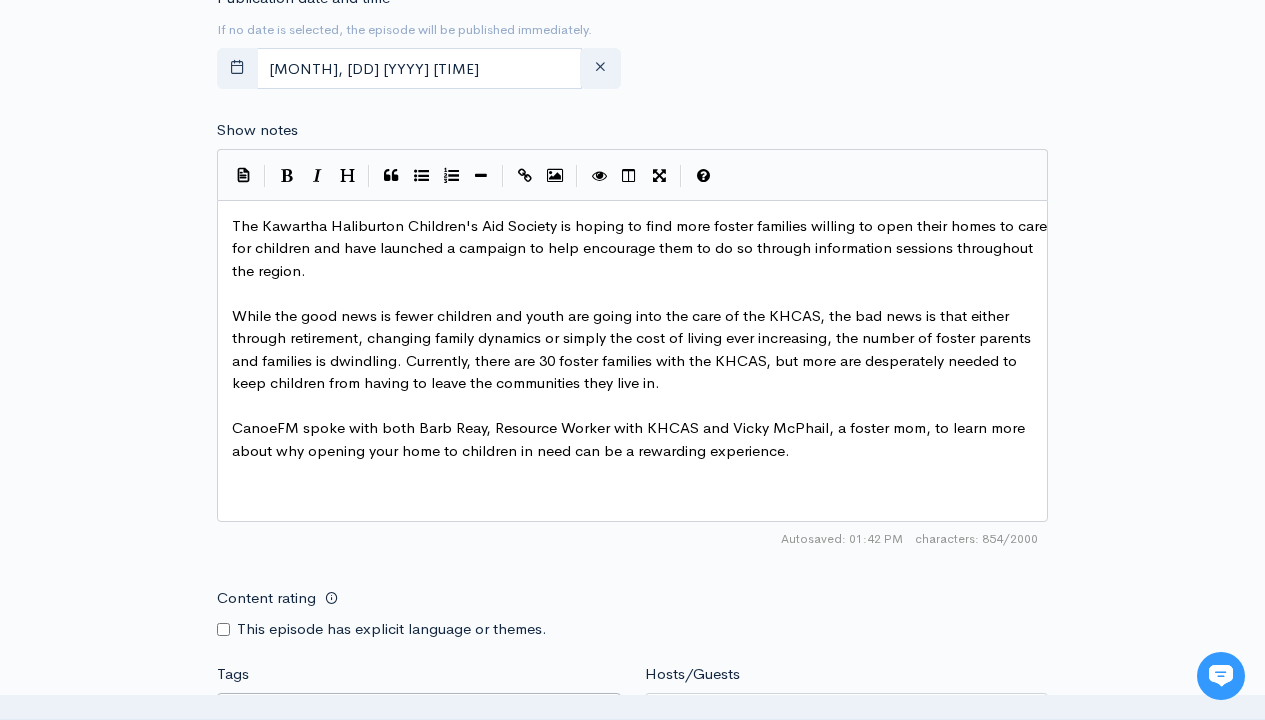 scroll, scrollTop: 1438, scrollLeft: 0, axis: vertical 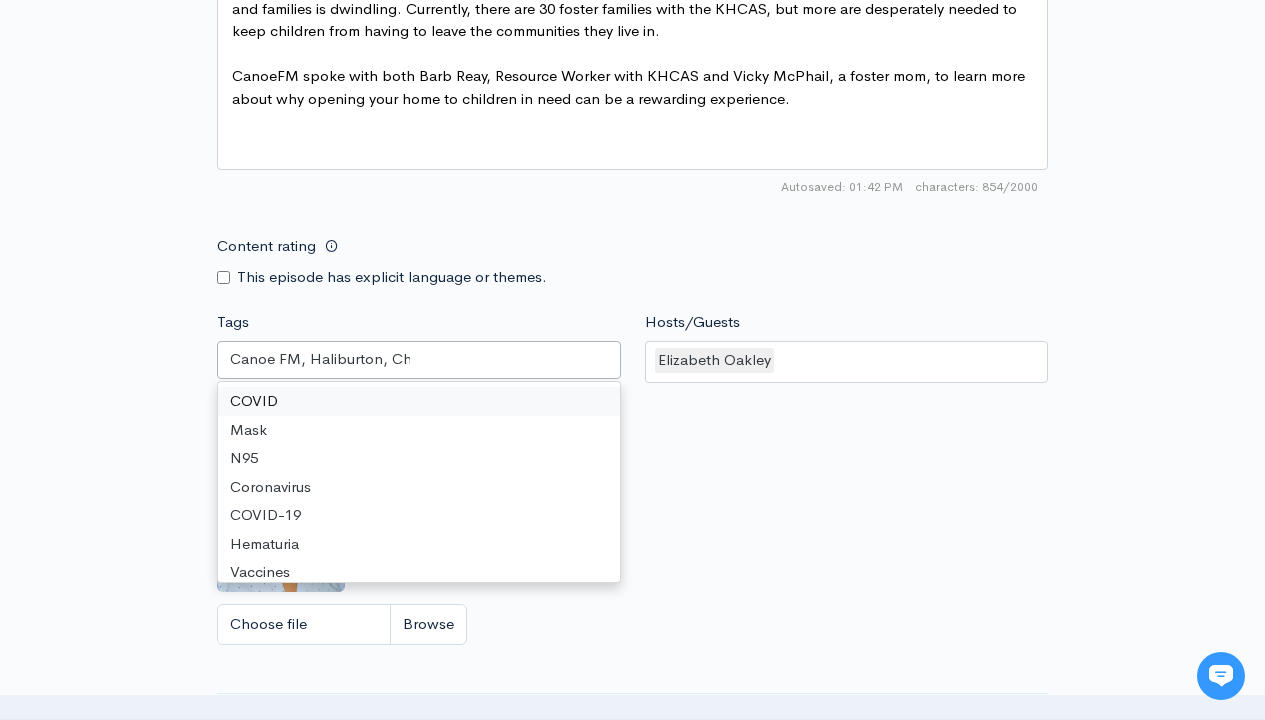 type on "Canoe FM, Haliburton, Children, Foster Families, Parents" 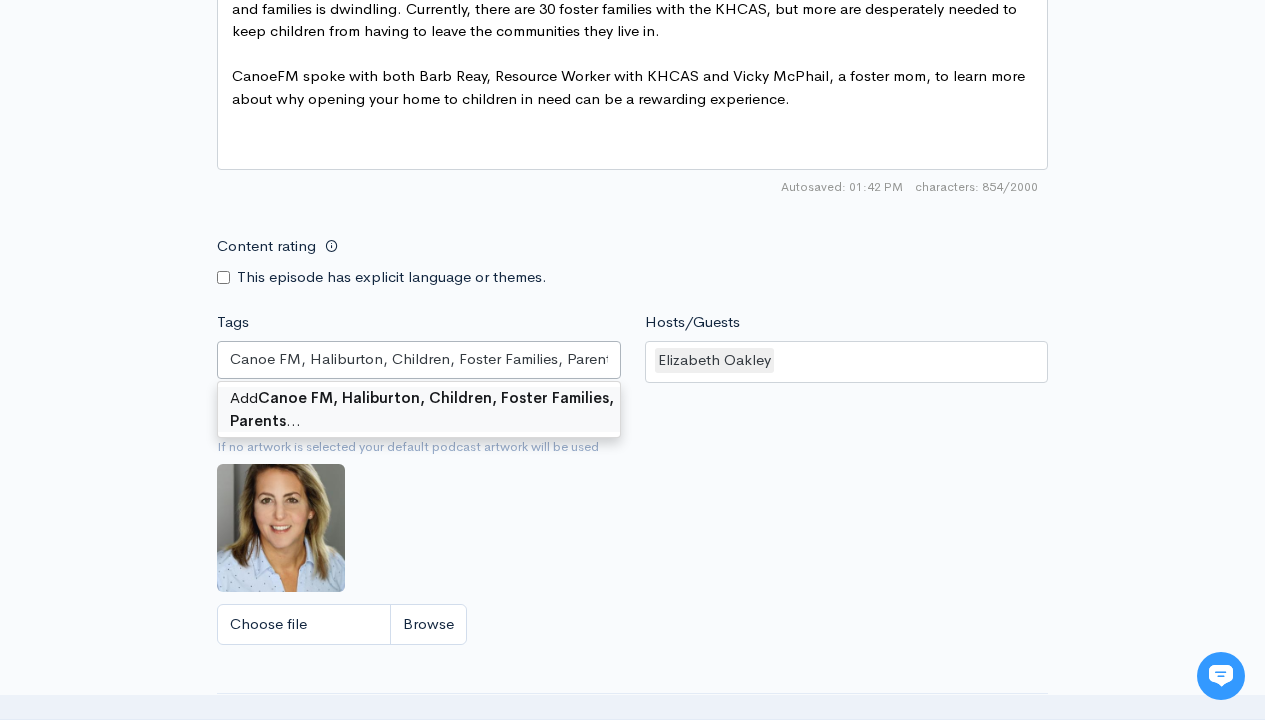 scroll, scrollTop: 0, scrollLeft: 5, axis: horizontal 